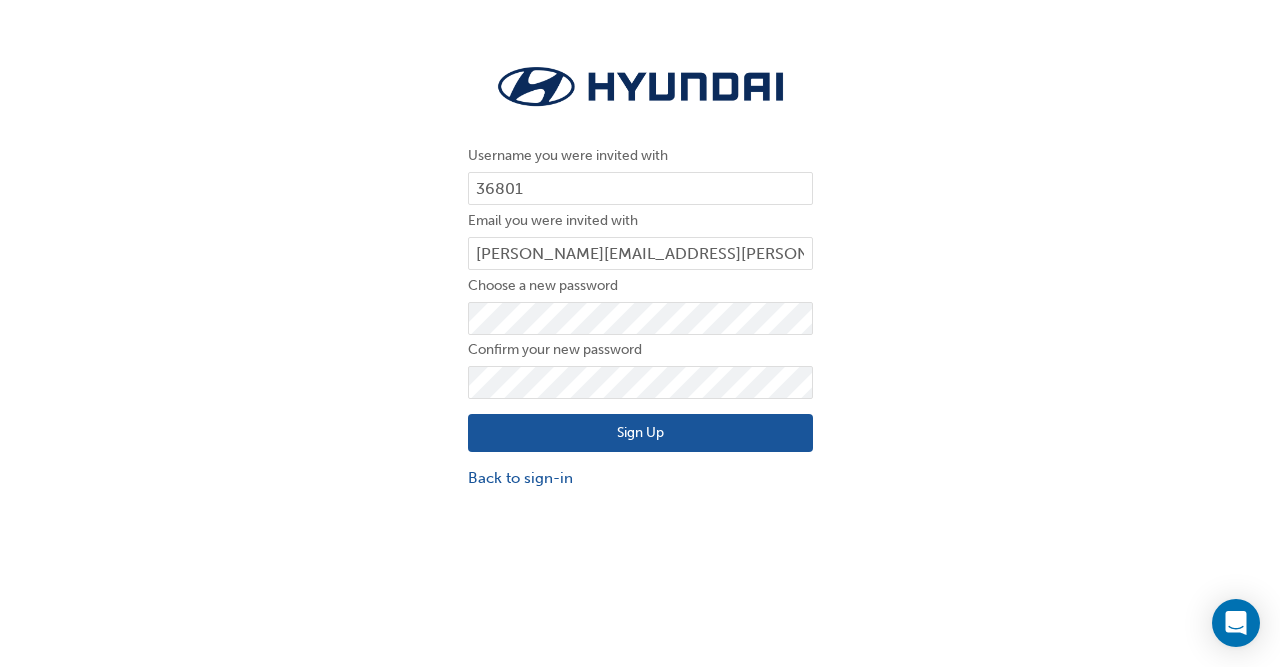 scroll, scrollTop: 0, scrollLeft: 0, axis: both 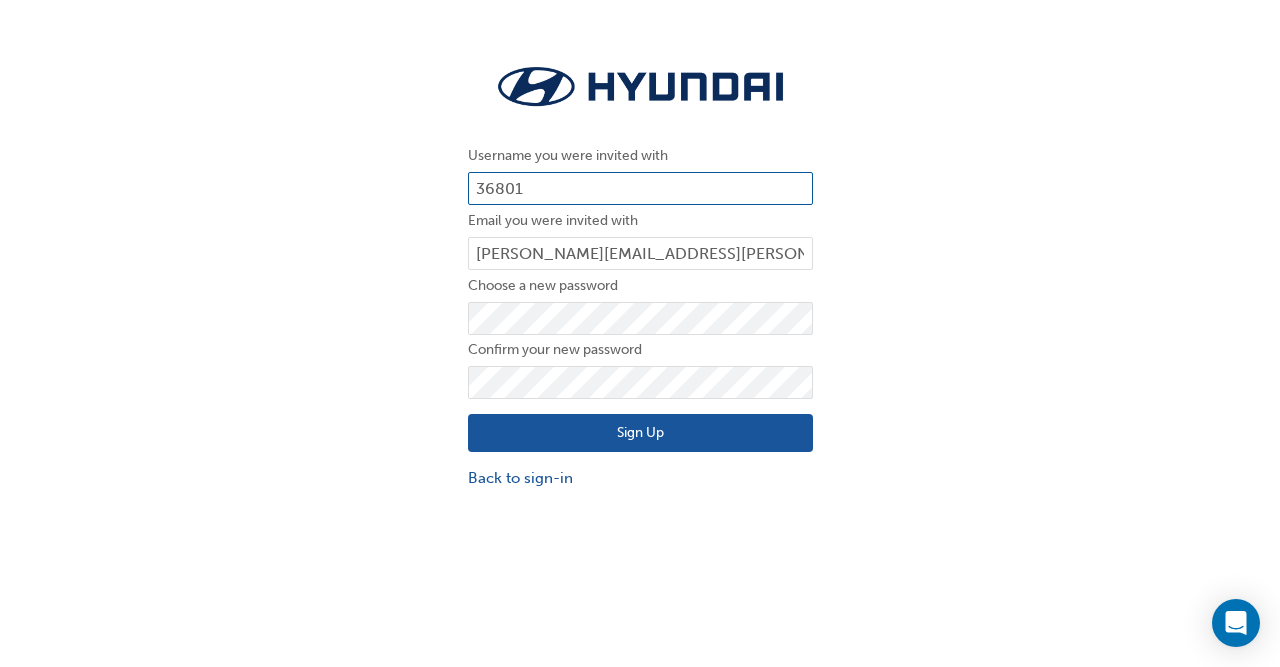 click on "36801" at bounding box center (640, 189) 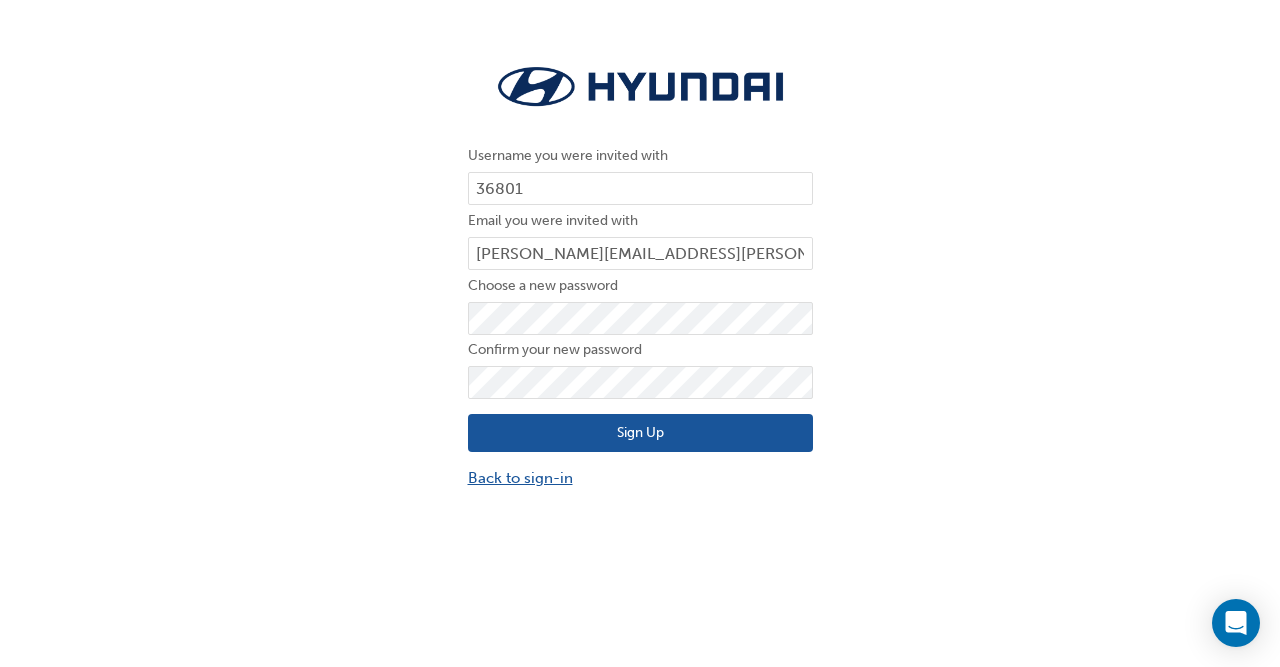 click on "Back to sign-in" at bounding box center [640, 478] 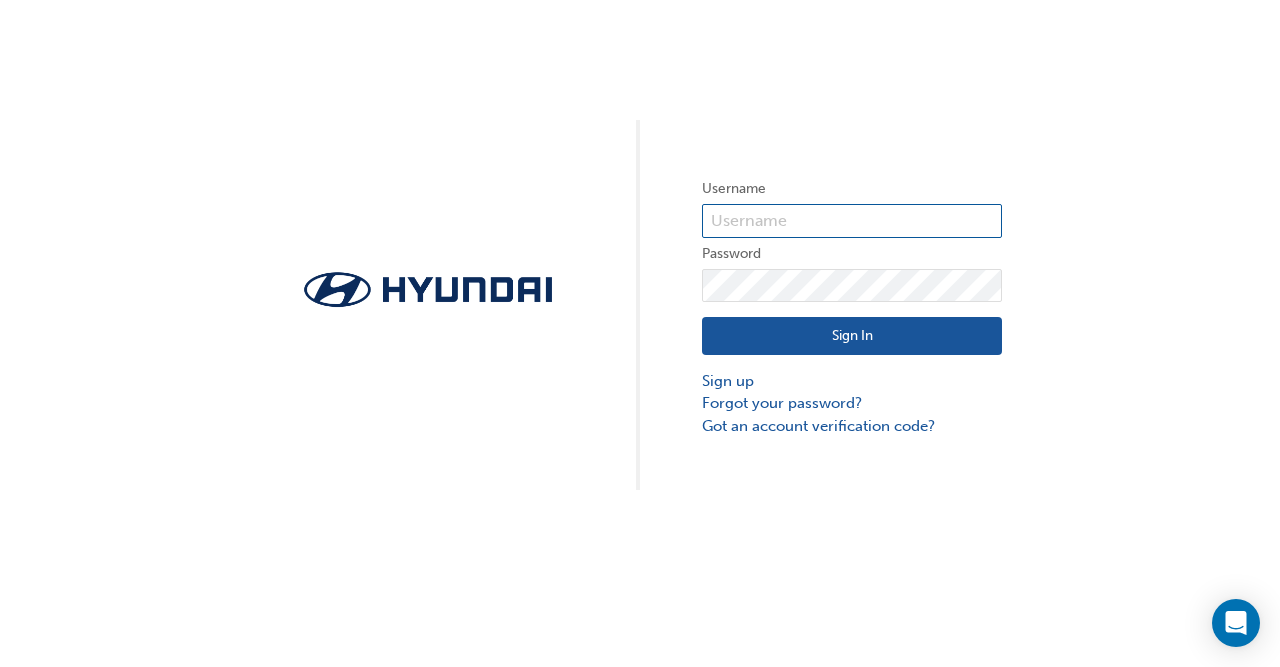 click at bounding box center [852, 221] 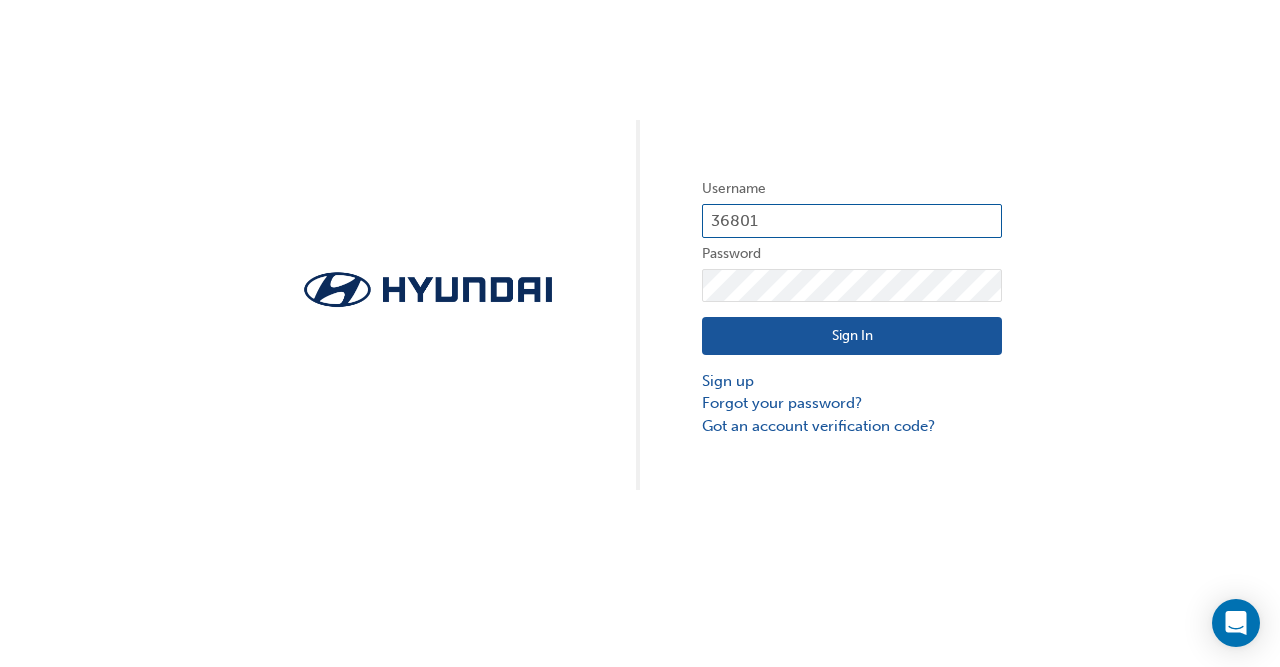 type on "36801" 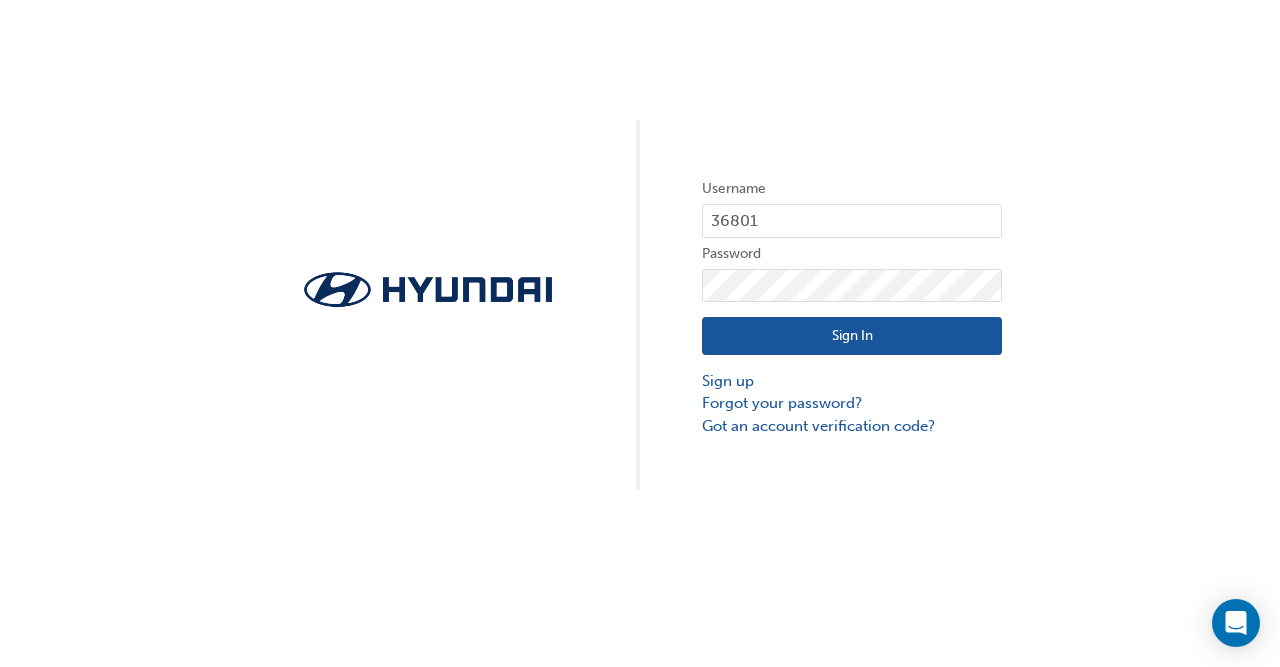 click on "Sign In" at bounding box center (852, 336) 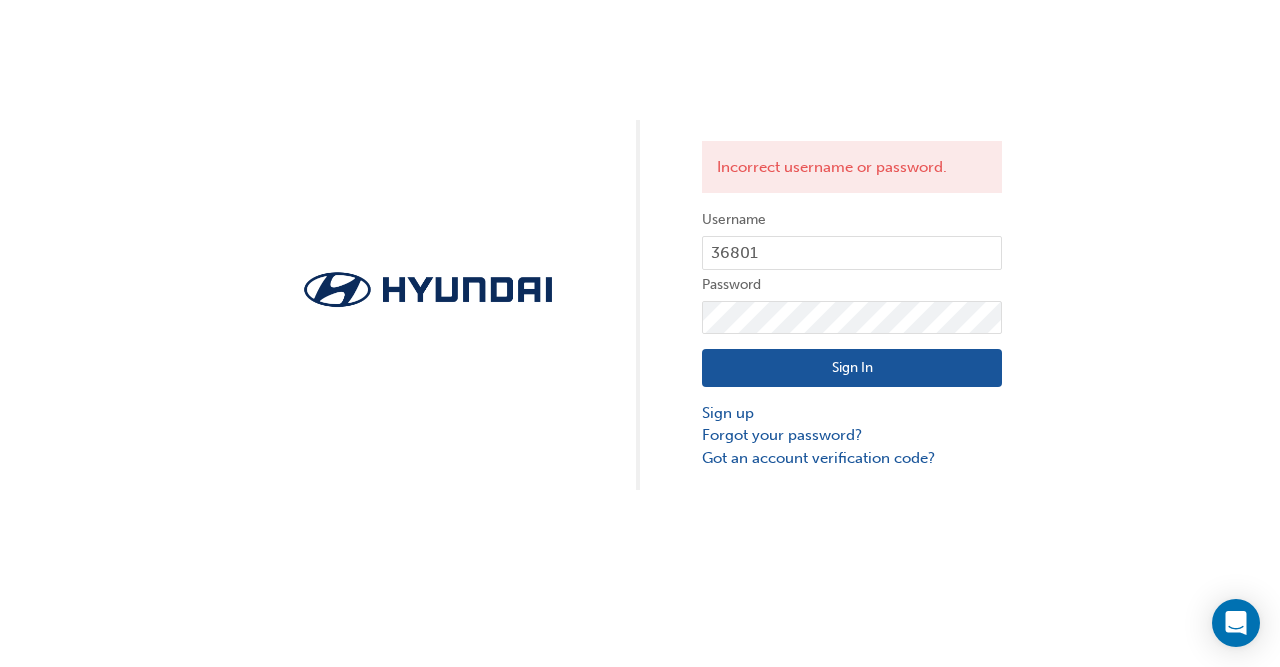 click on "Sign In" at bounding box center (852, 368) 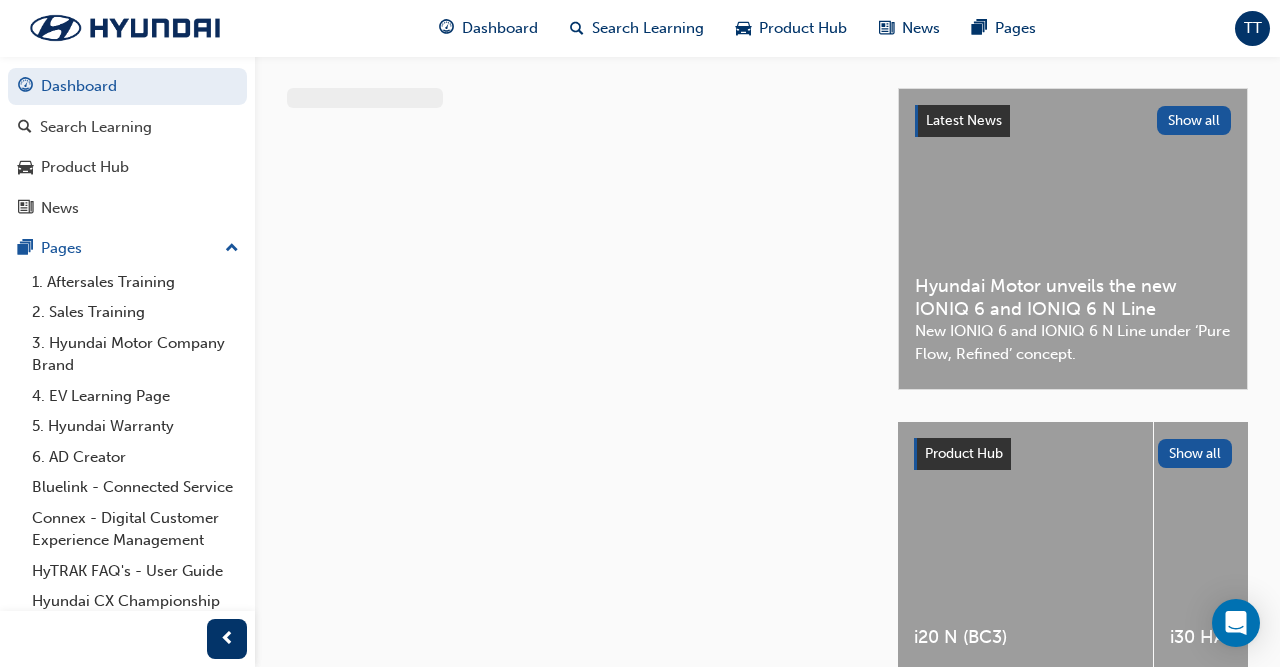 scroll, scrollTop: 69, scrollLeft: 0, axis: vertical 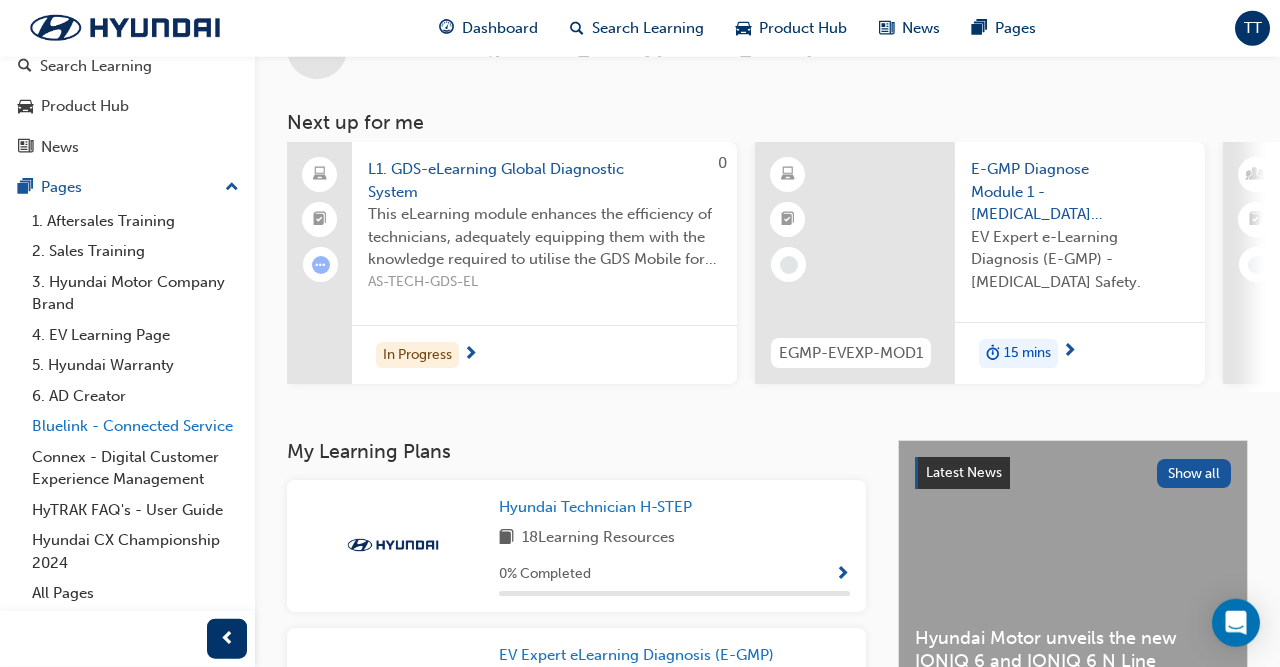 click on "Bluelink - Connected Service" at bounding box center (135, 426) 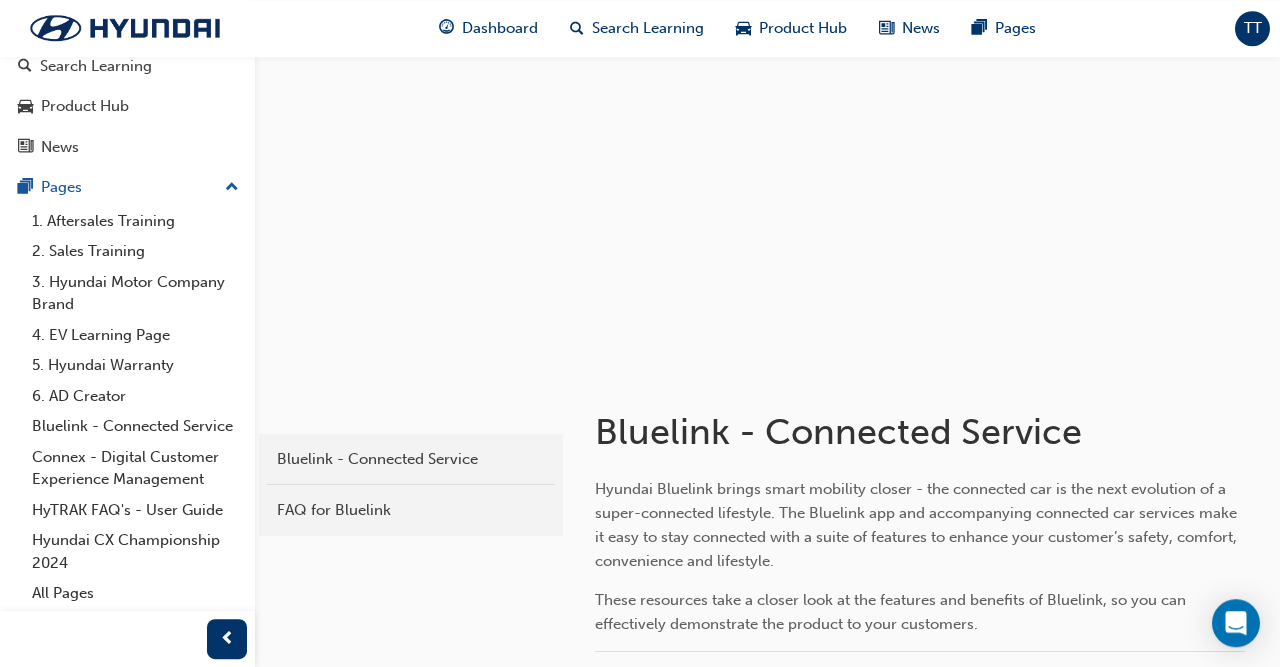 scroll, scrollTop: 10, scrollLeft: 0, axis: vertical 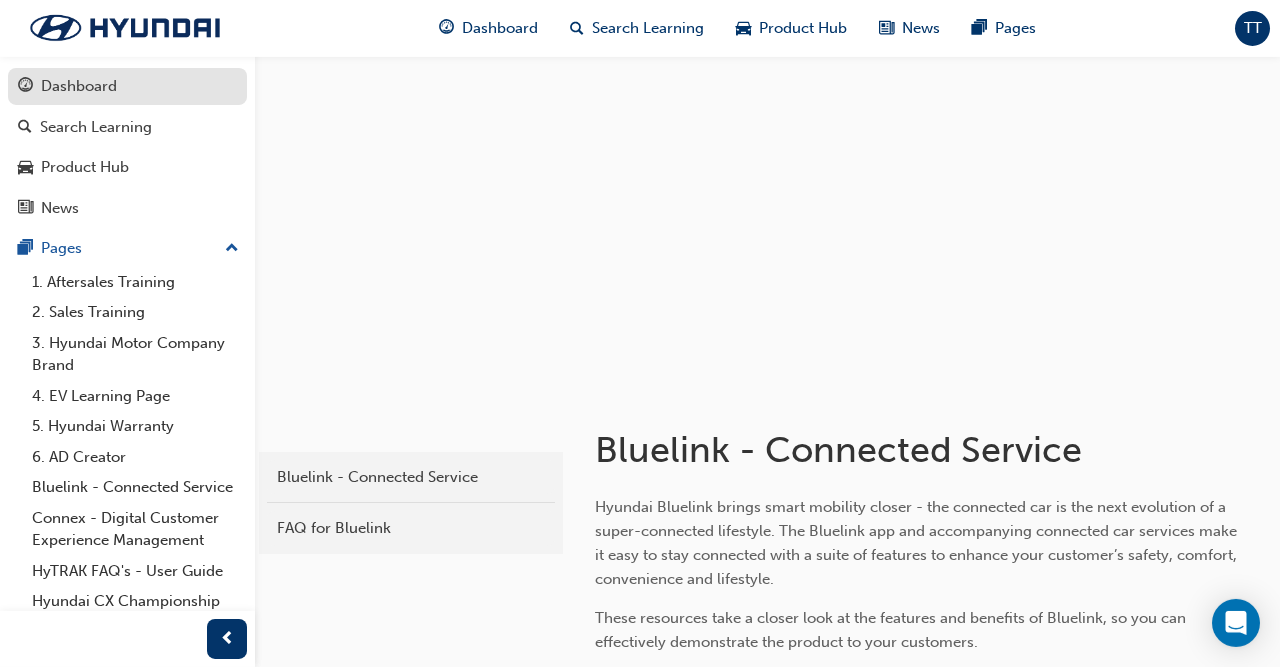 click on "Dashboard" at bounding box center [79, 86] 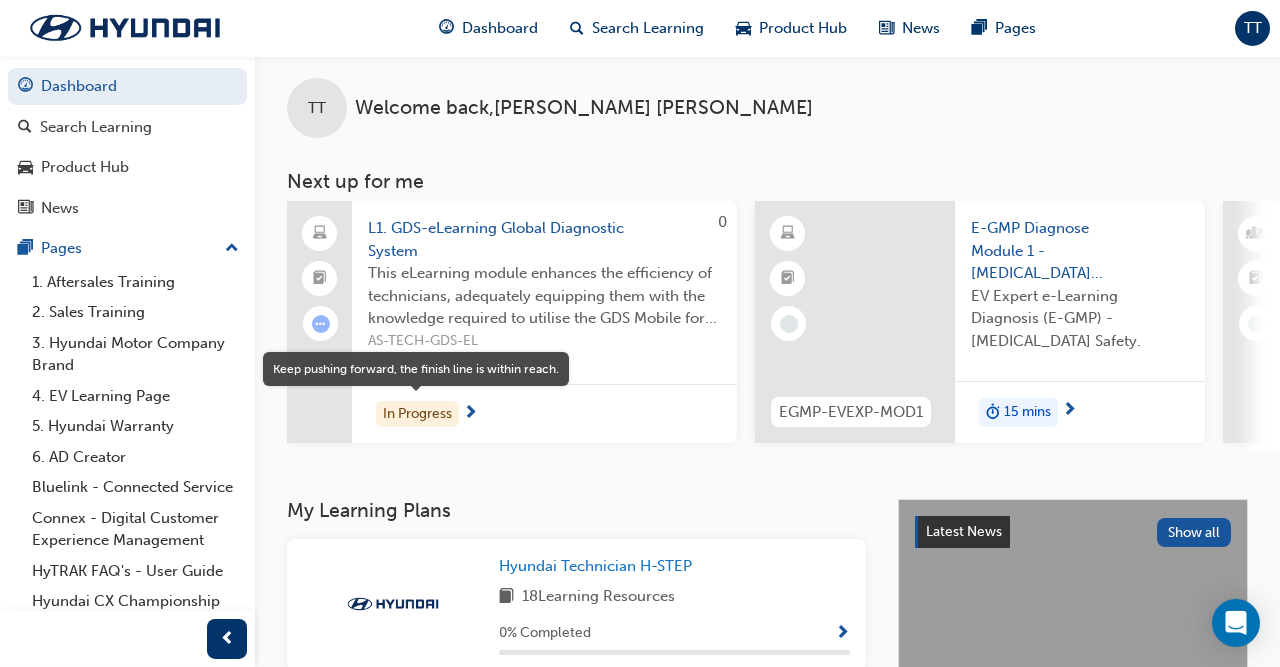click on "In Progress" at bounding box center [417, 414] 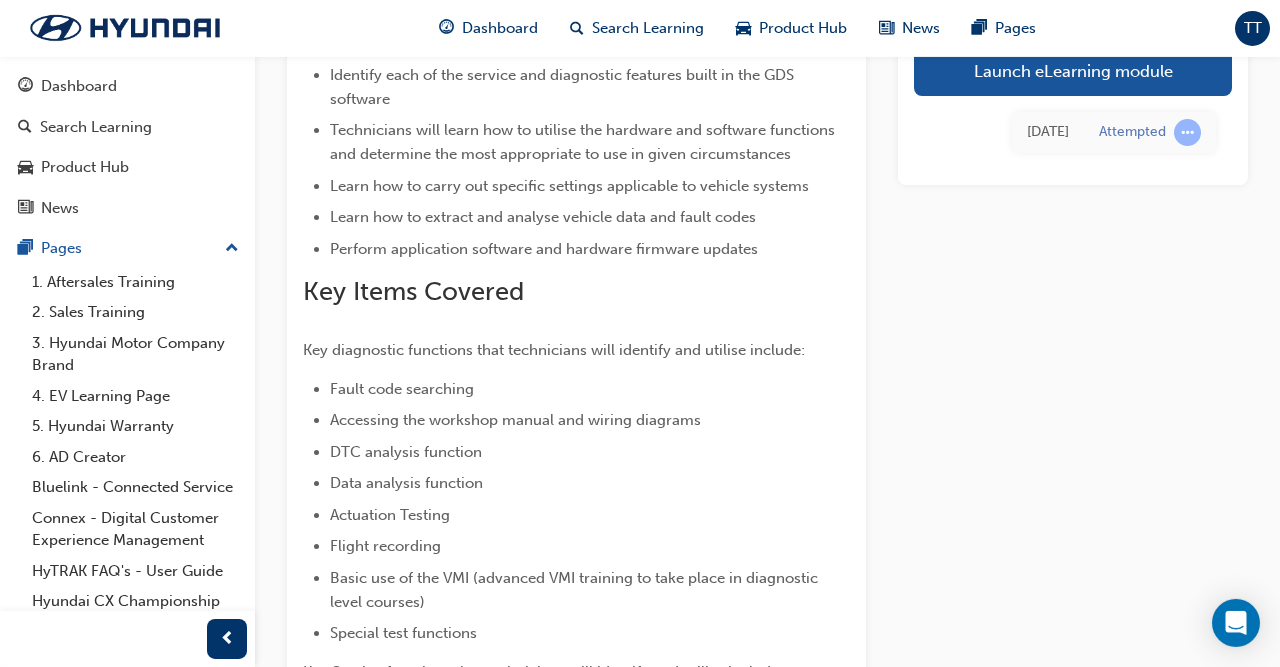 scroll, scrollTop: 0, scrollLeft: 0, axis: both 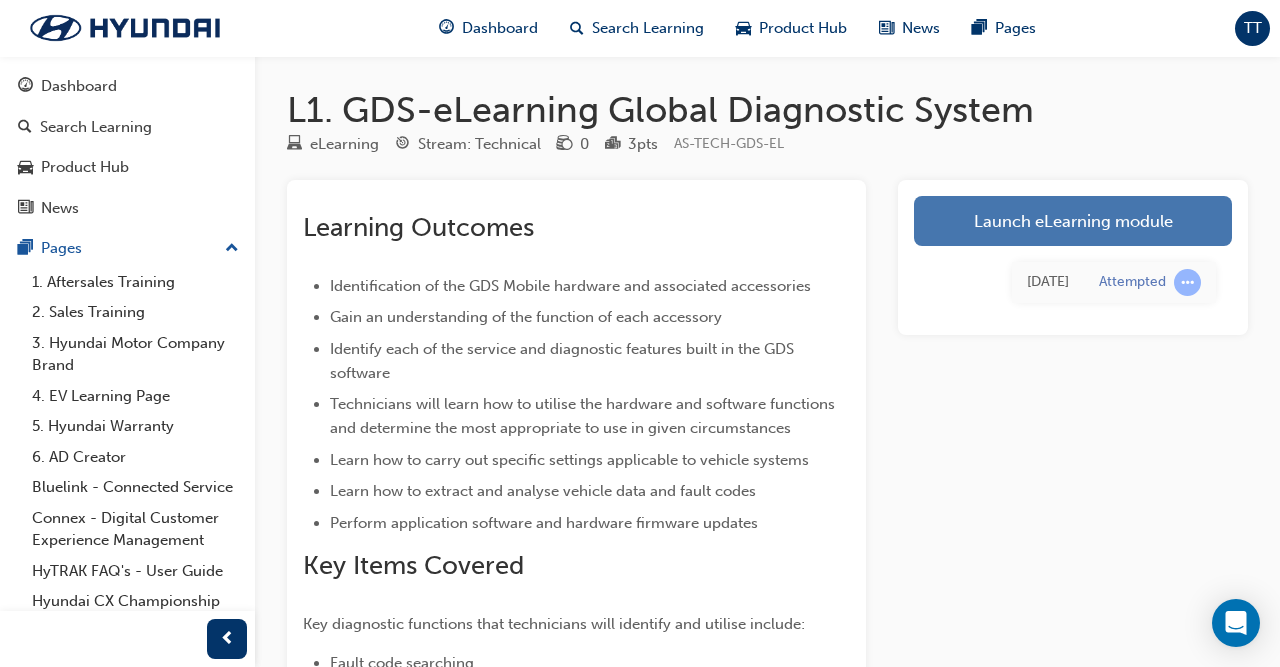 click on "Launch eLearning module" at bounding box center [1073, 221] 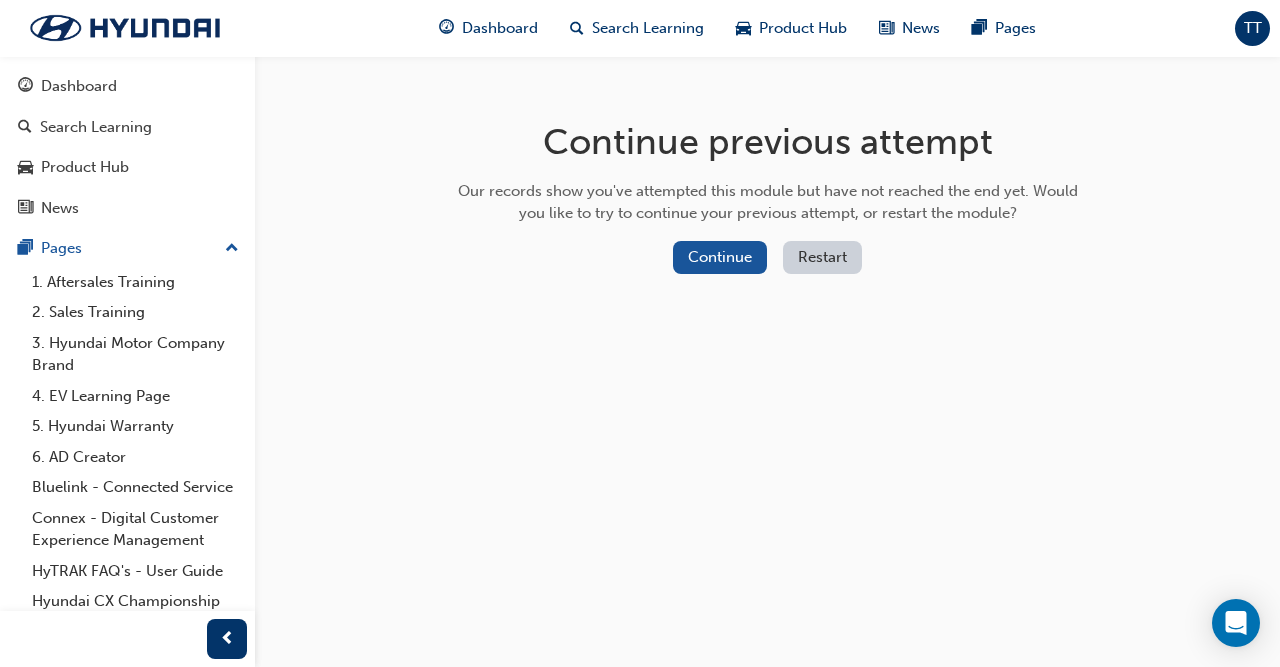click at bounding box center (232, 249) 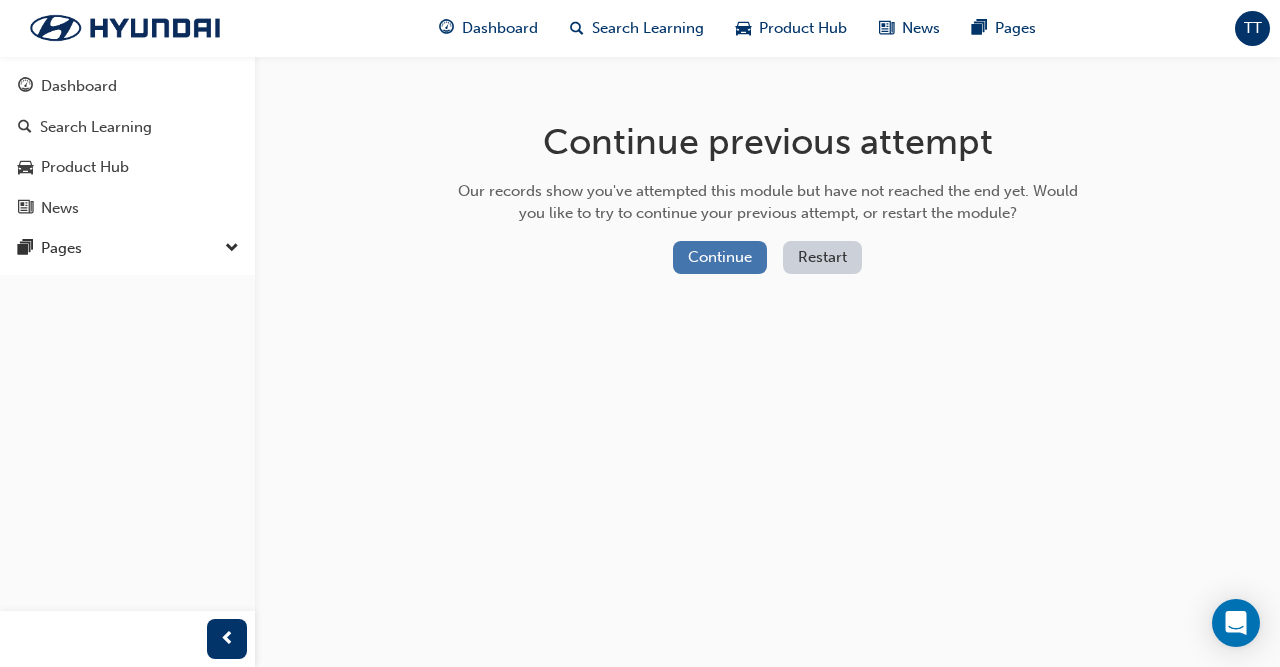click on "Continue" at bounding box center [720, 257] 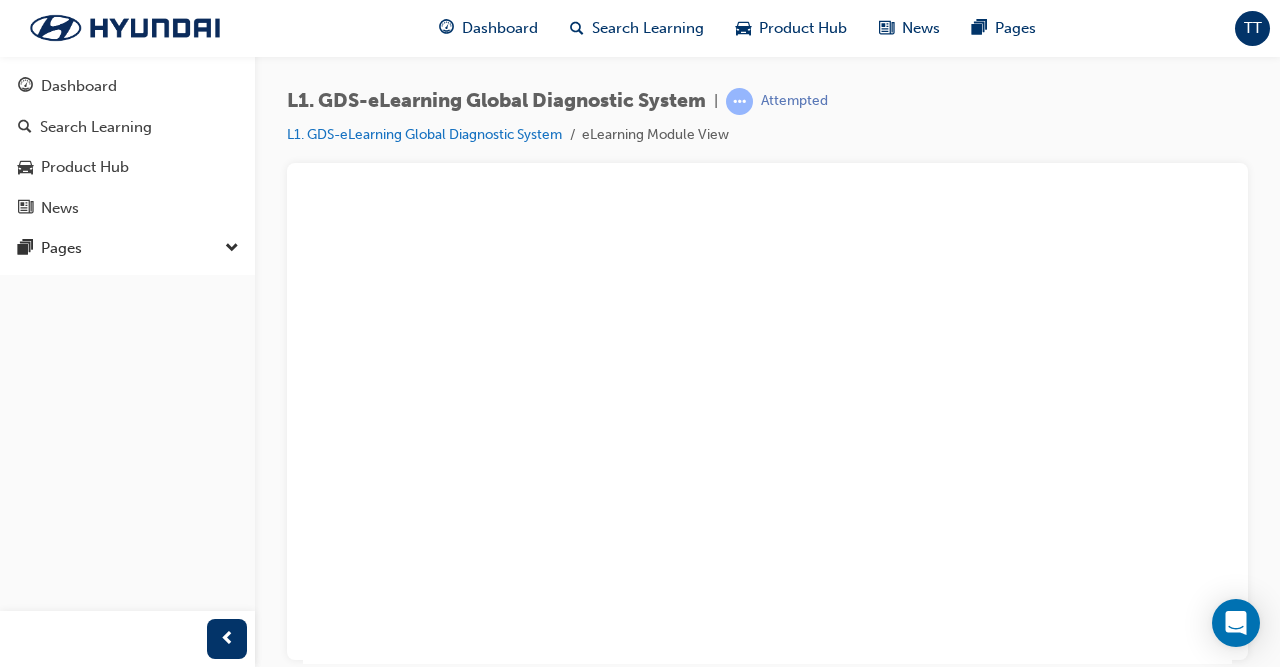 scroll, scrollTop: 0, scrollLeft: 0, axis: both 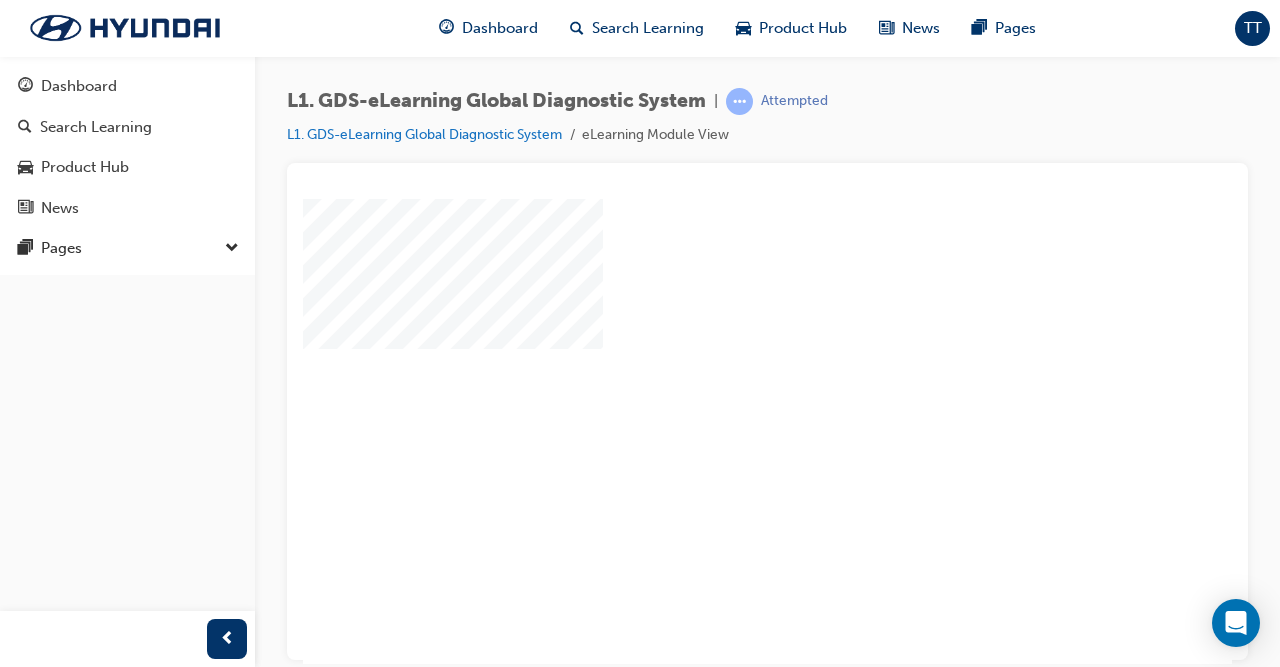 click at bounding box center [710, 373] 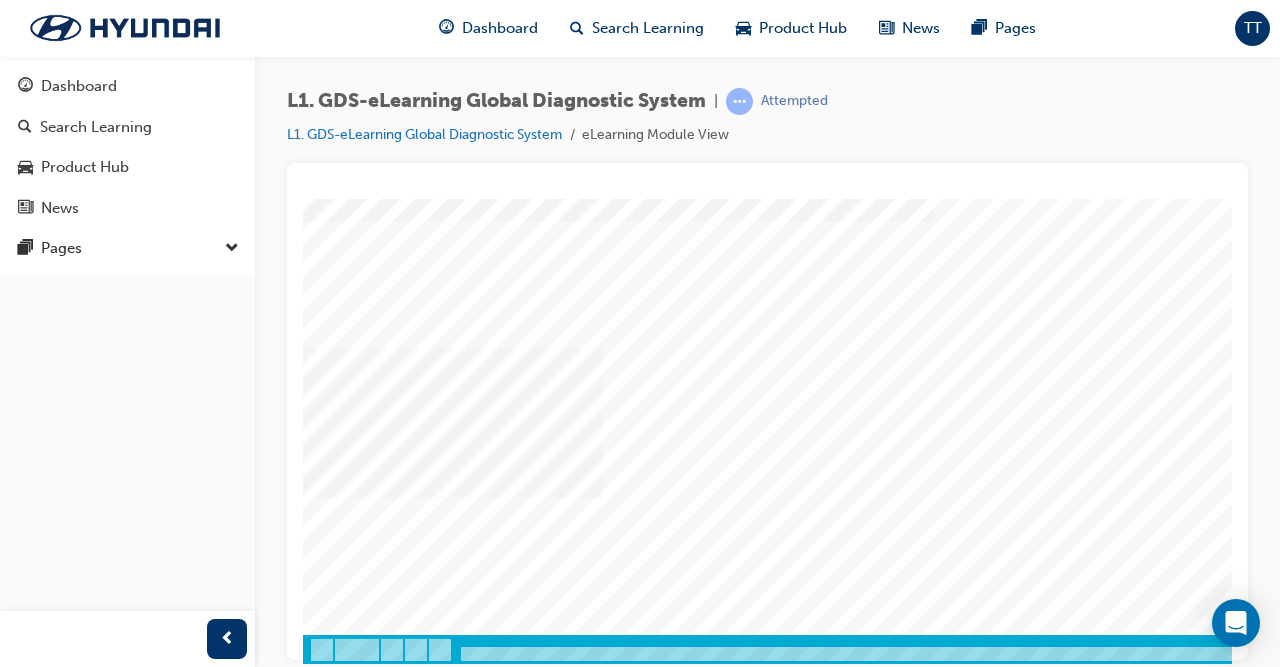 scroll, scrollTop: 284, scrollLeft: 0, axis: vertical 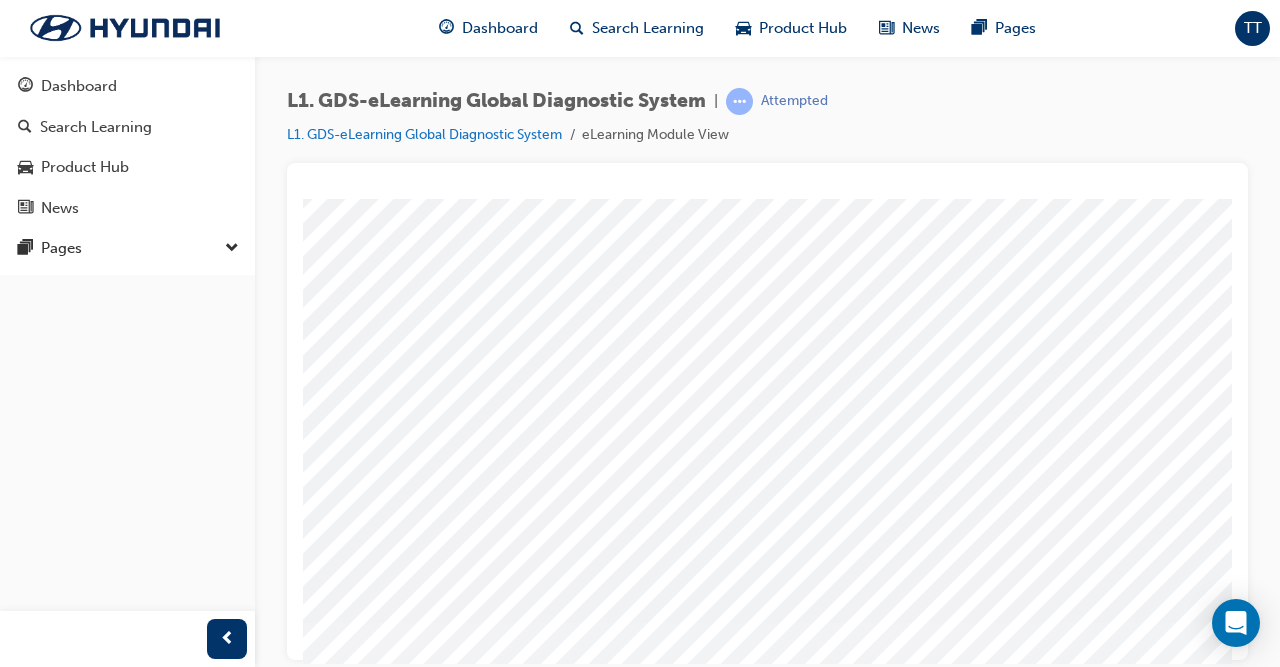 drag, startPoint x: 1225, startPoint y: 382, endPoint x: 1185, endPoint y: 232, distance: 155.24174 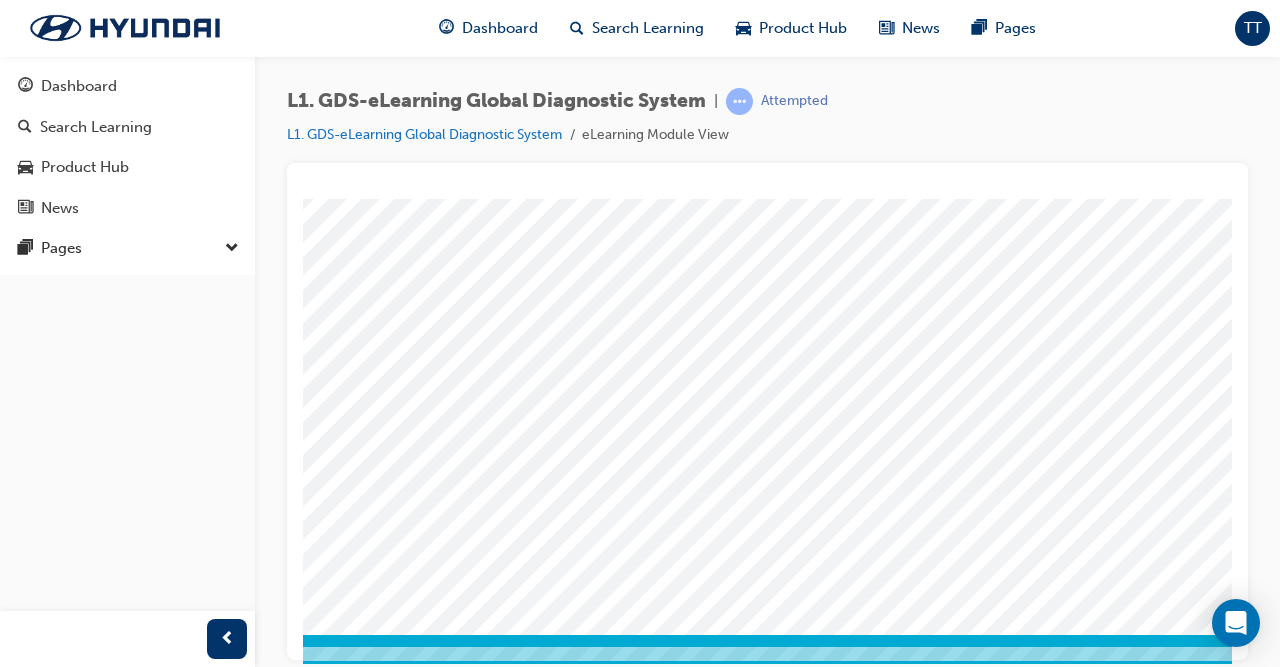 click at bounding box center [121, 3012] 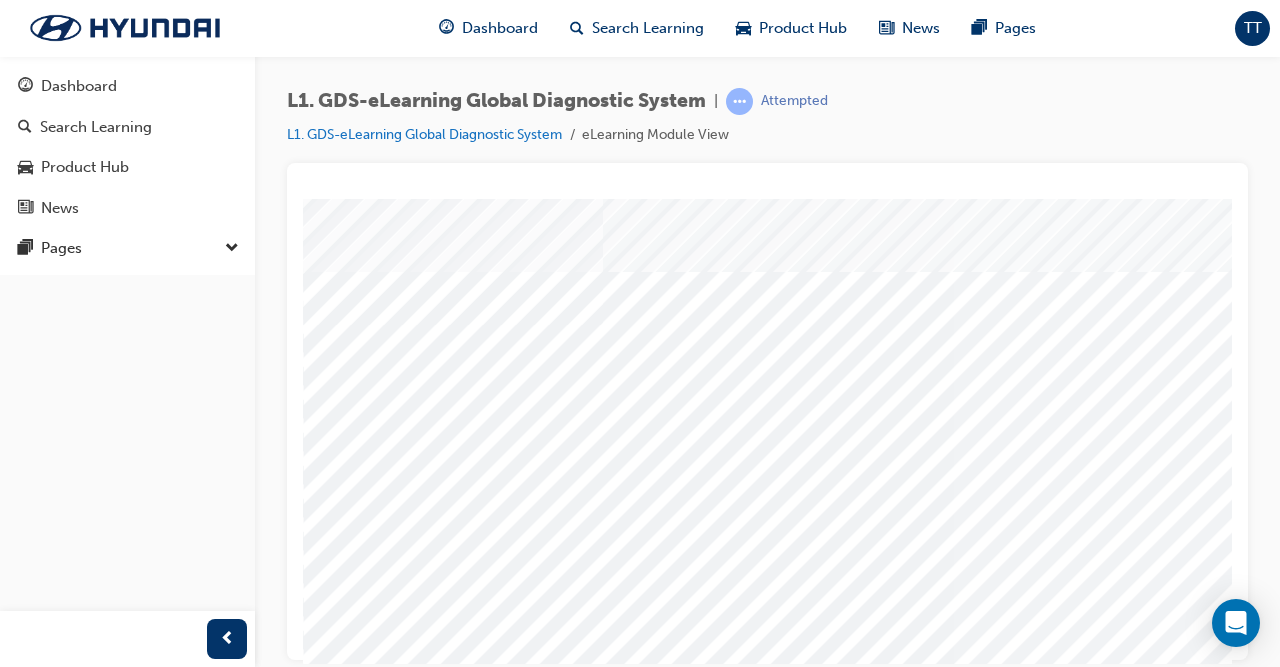 scroll, scrollTop: 0, scrollLeft: 0, axis: both 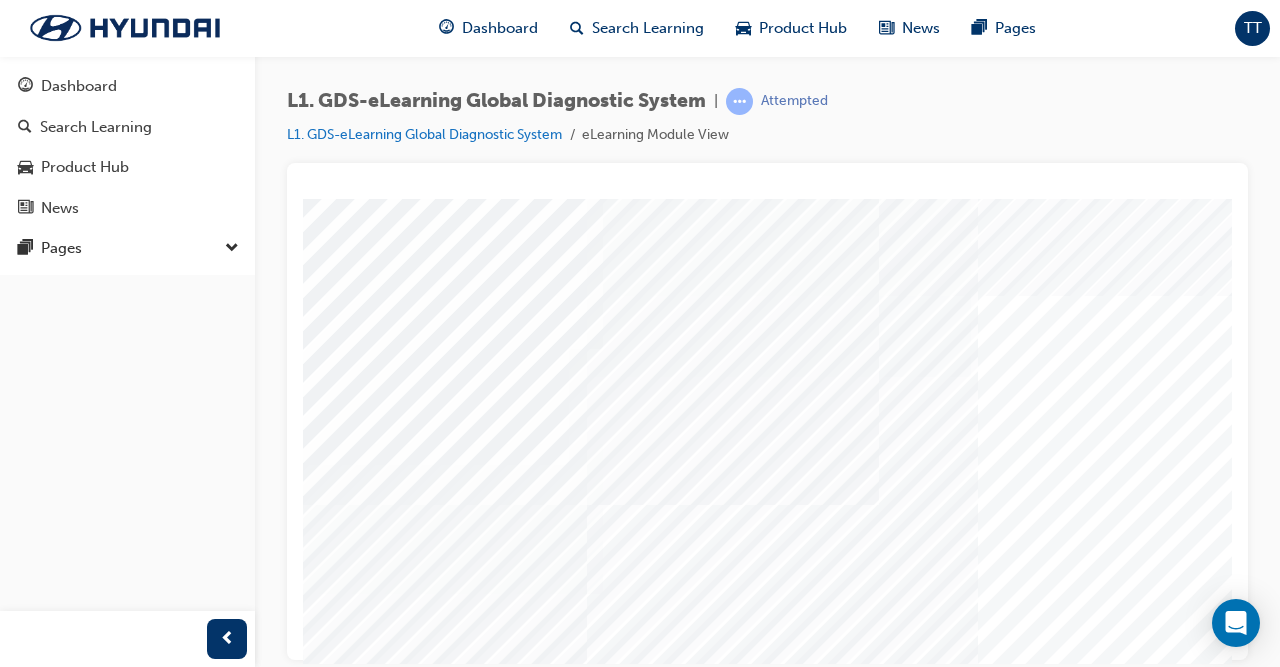 click at bounding box center (436, 4540) 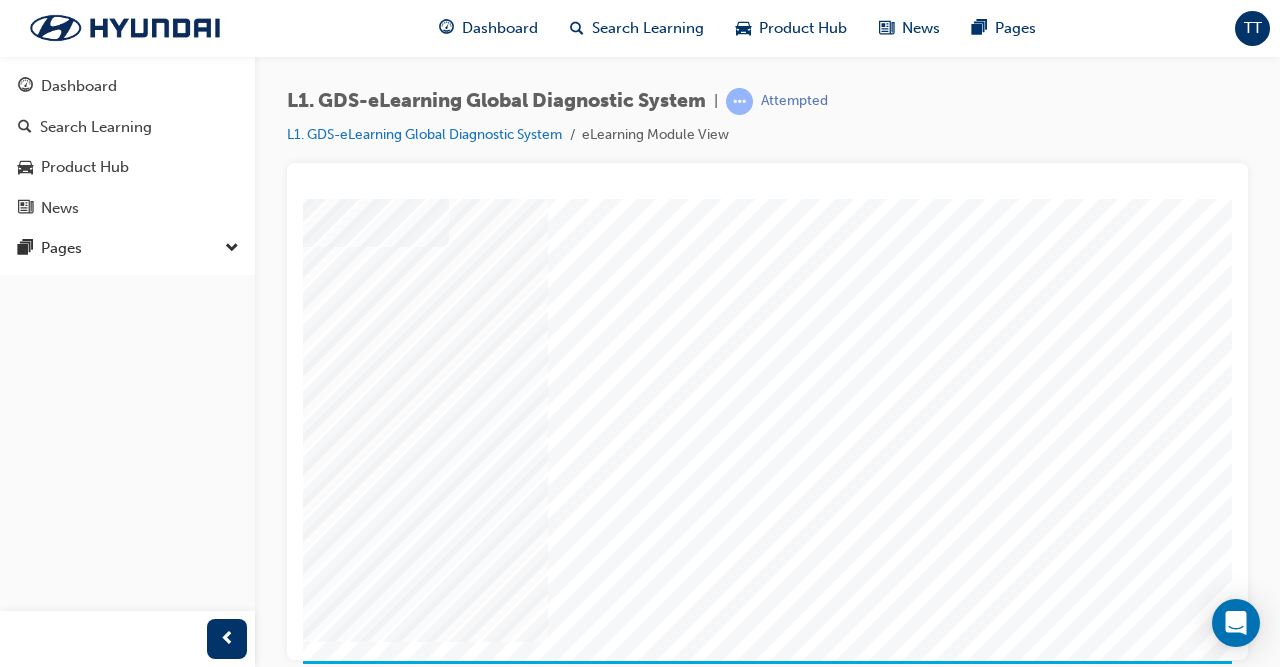 scroll, scrollTop: 266, scrollLeft: 430, axis: both 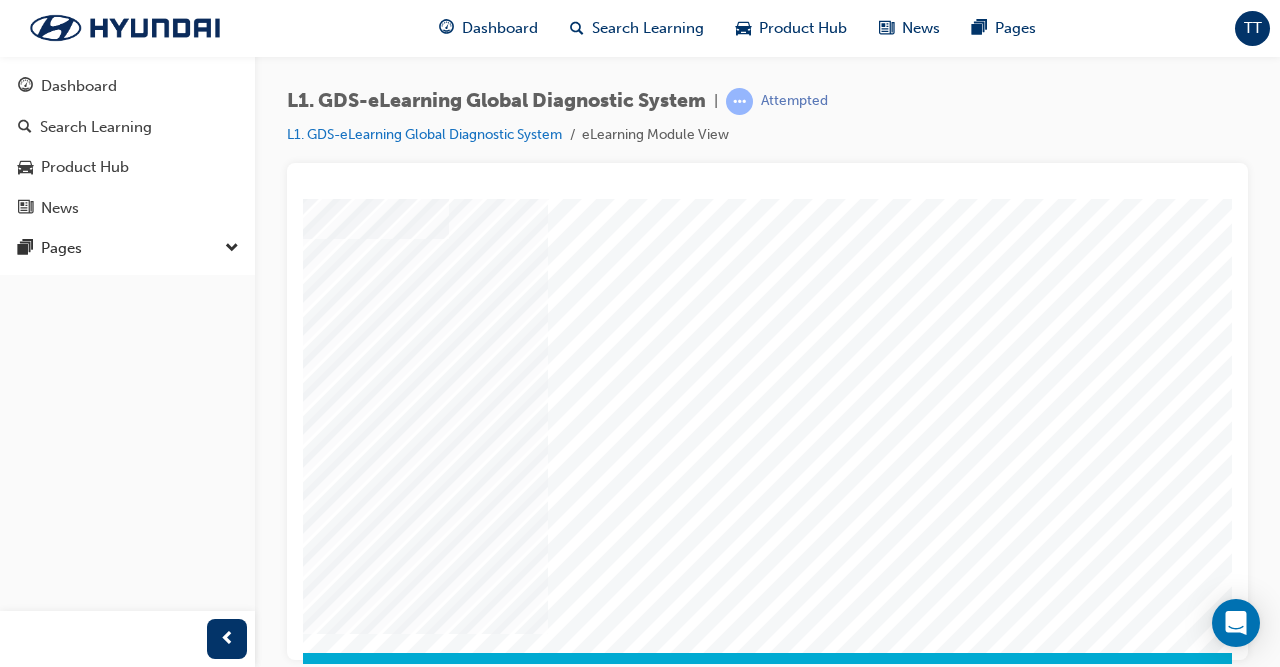 click at bounding box center [-57, 897] 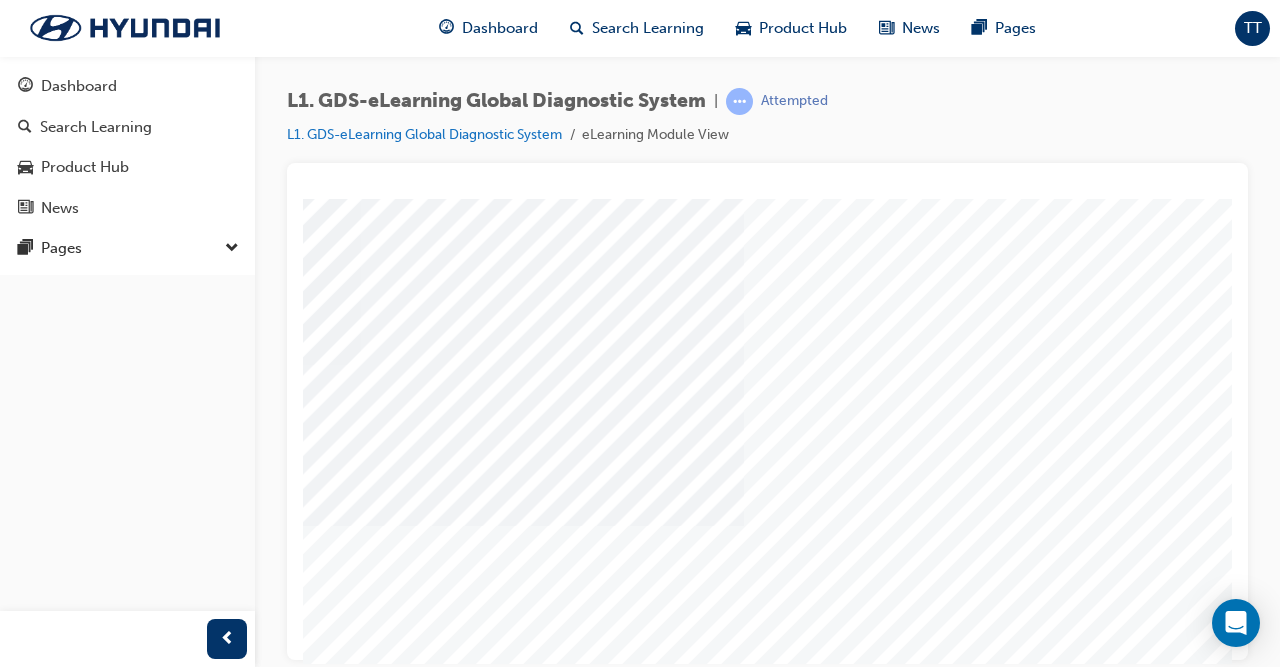 scroll, scrollTop: 214, scrollLeft: 430, axis: both 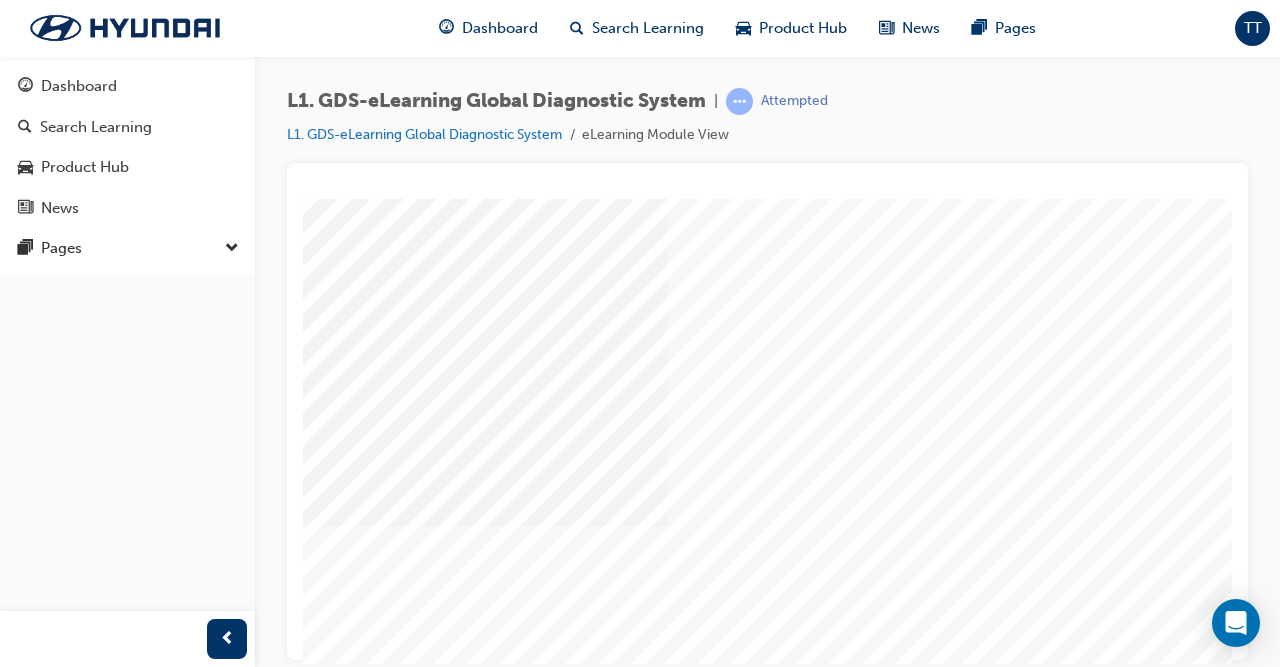 click at bounding box center [268, 2823] 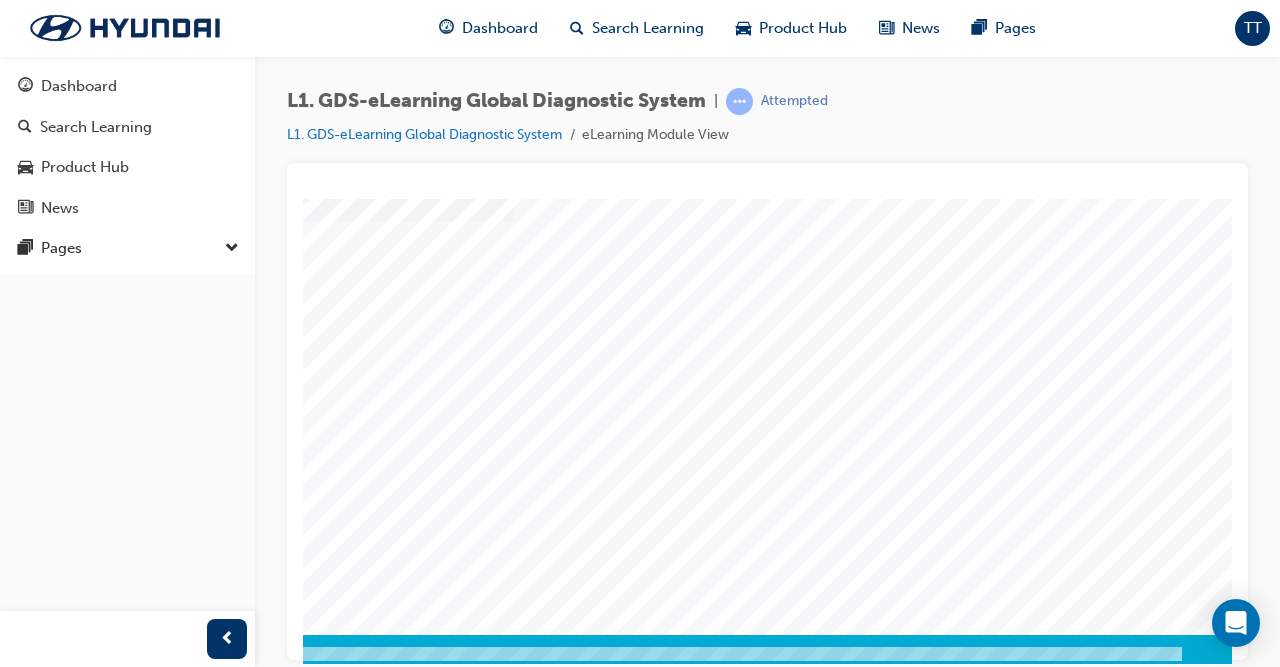 scroll, scrollTop: 284, scrollLeft: 415, axis: both 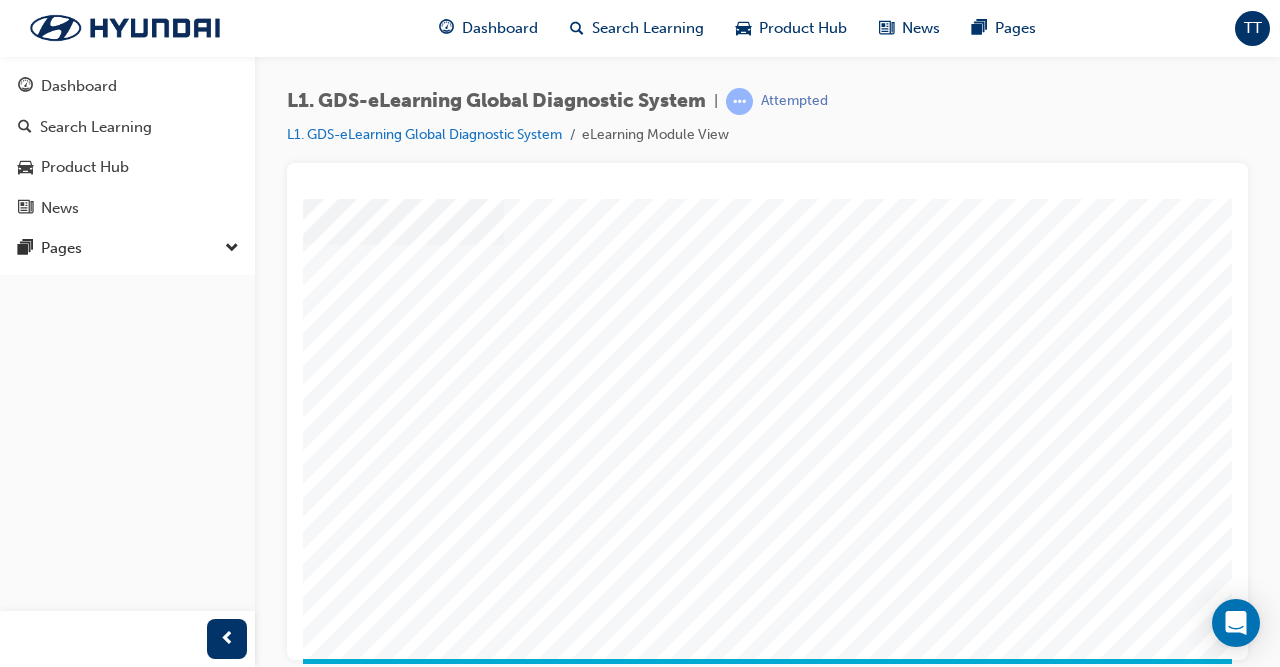 click at bounding box center (-57, 1091) 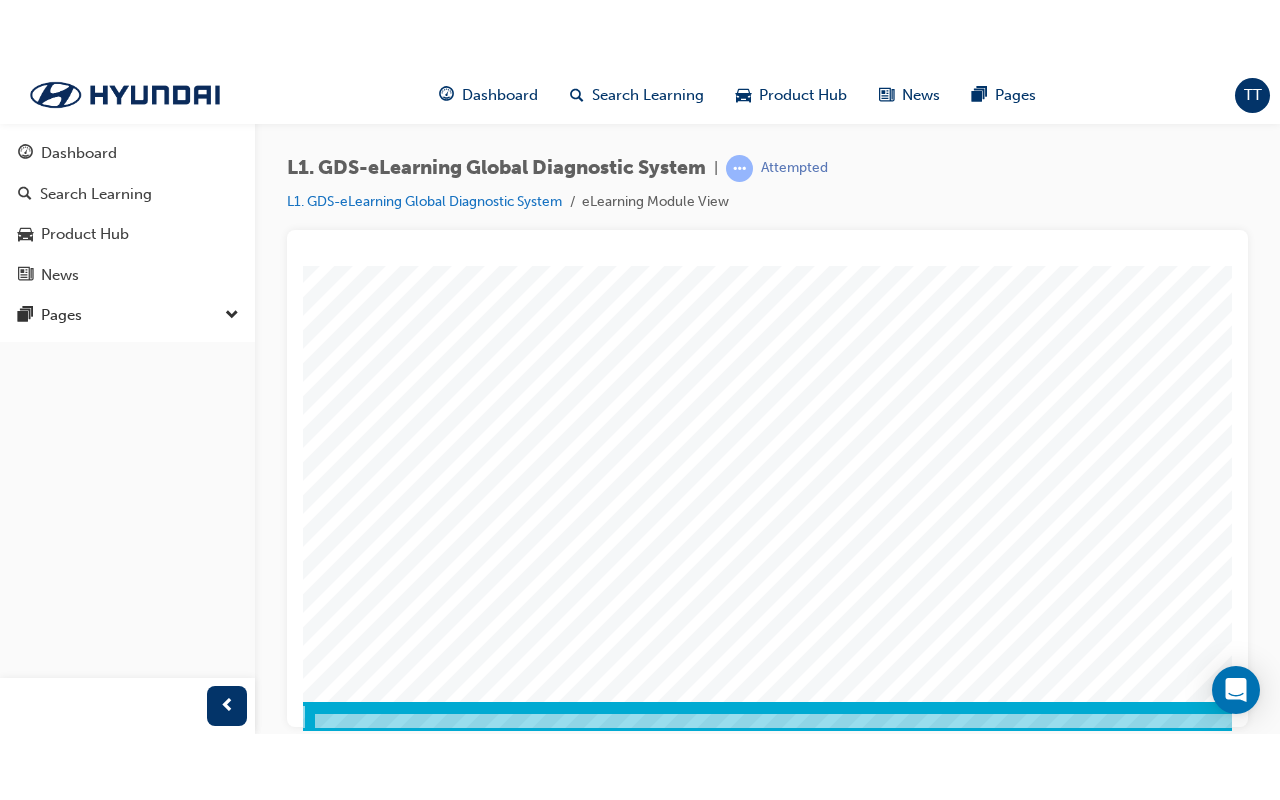 scroll, scrollTop: 0, scrollLeft: 0, axis: both 